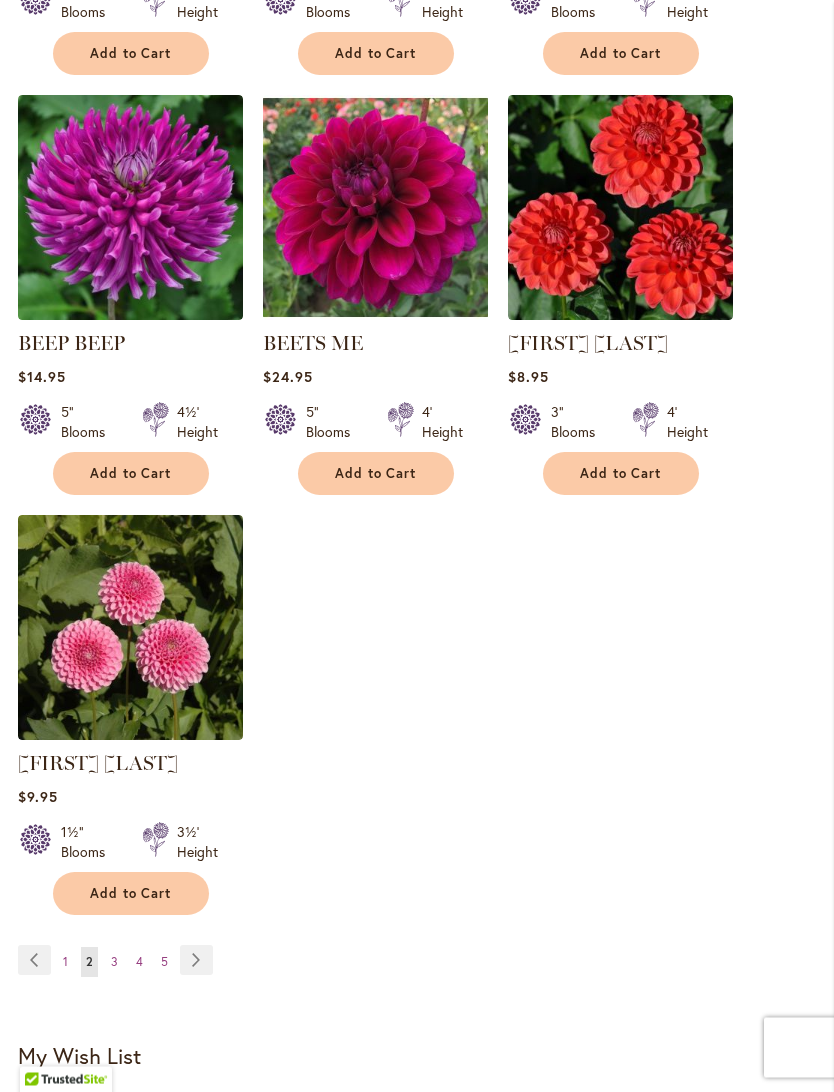 scroll, scrollTop: 2429, scrollLeft: 0, axis: vertical 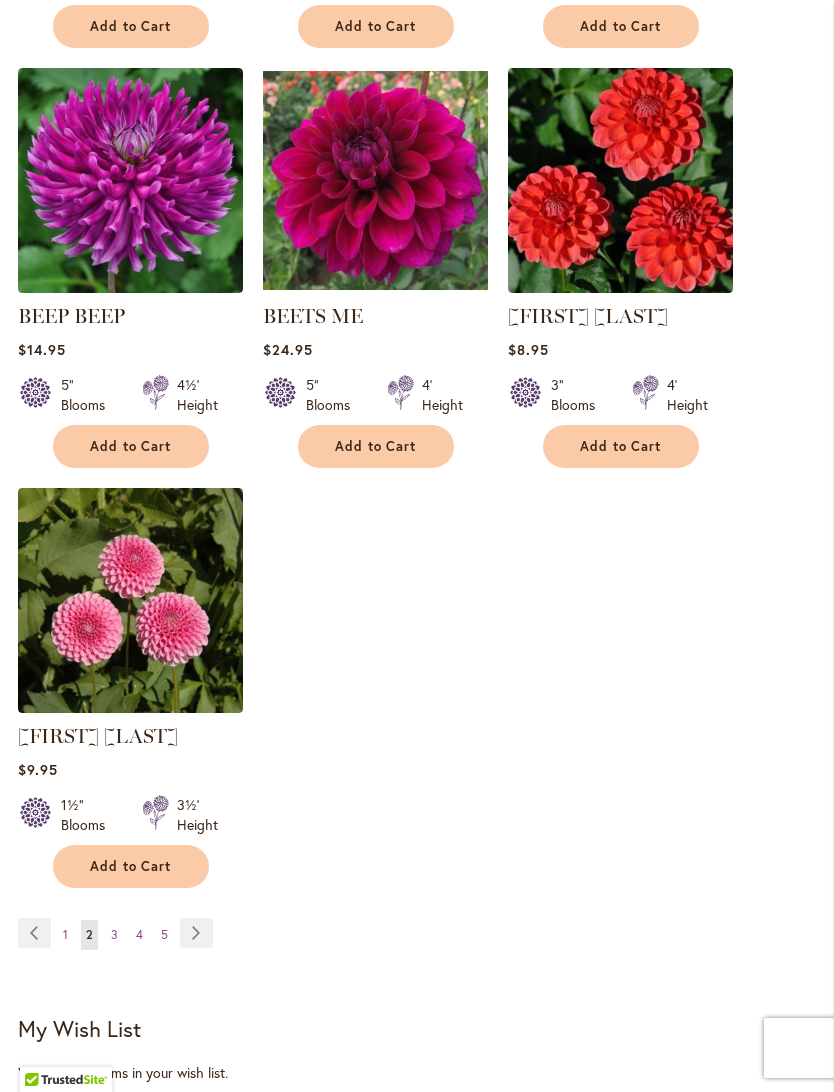 click on "Page
Next" at bounding box center (196, 933) 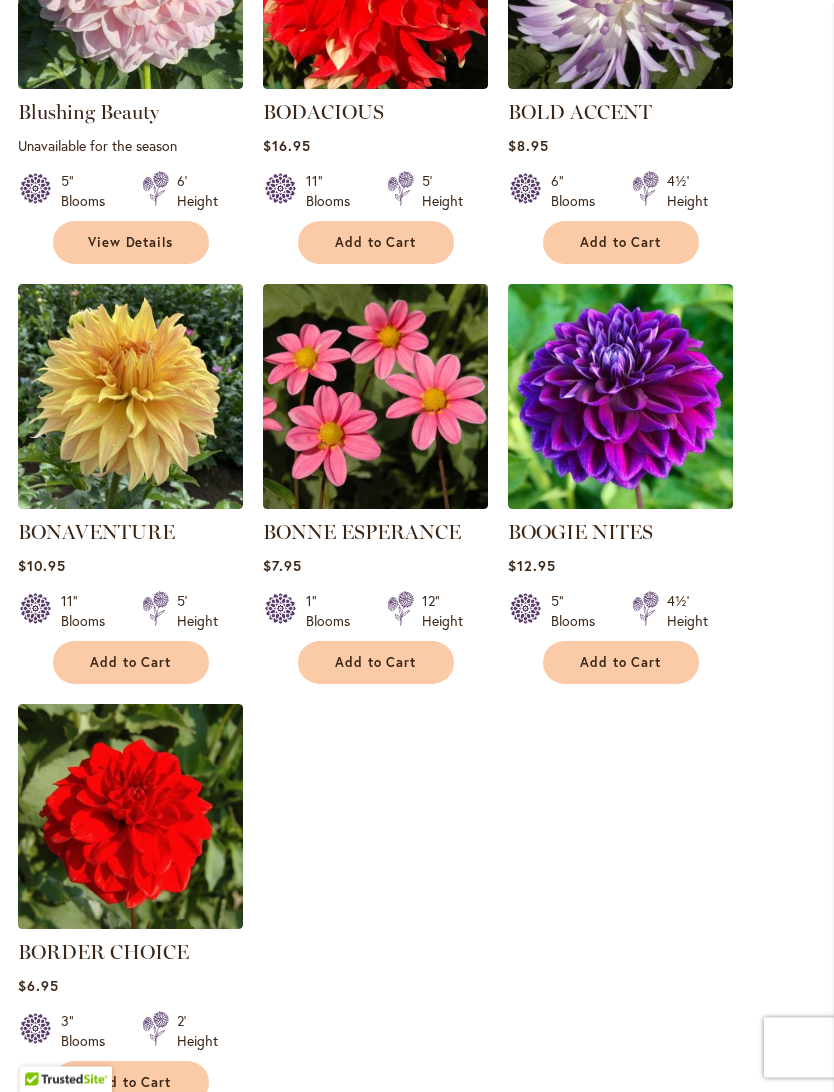 scroll, scrollTop: 2213, scrollLeft: 0, axis: vertical 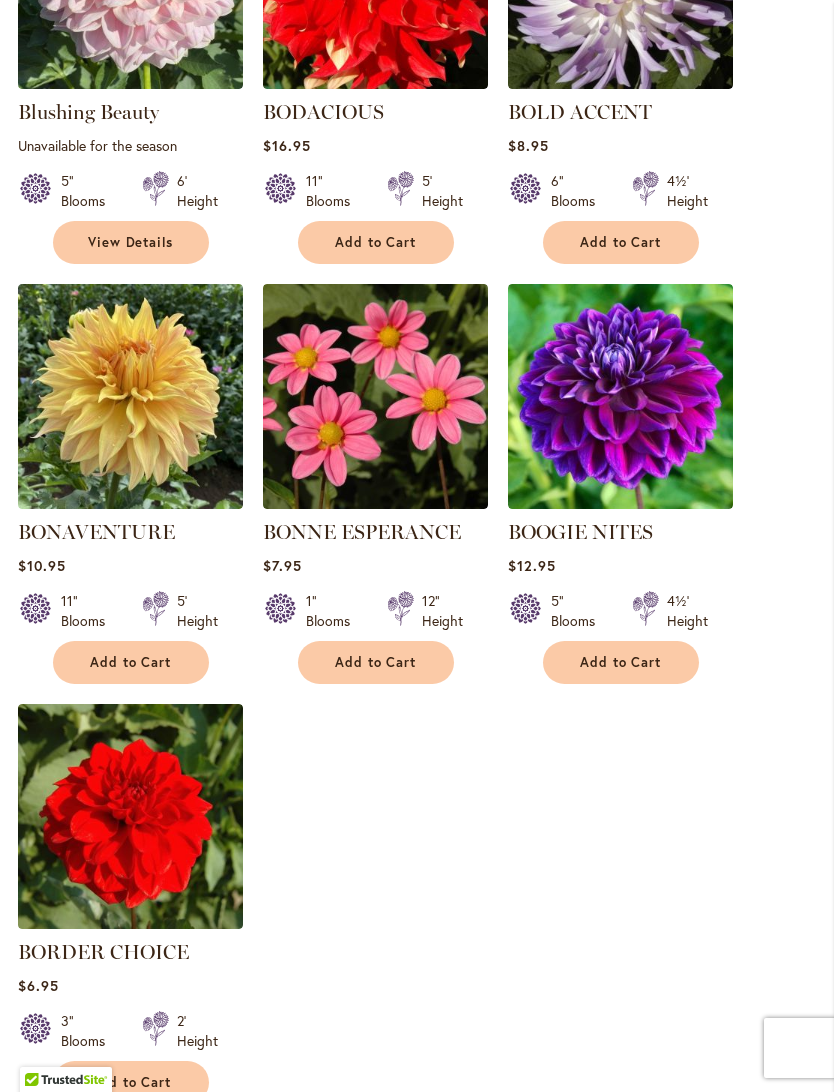click at bounding box center (130, 396) 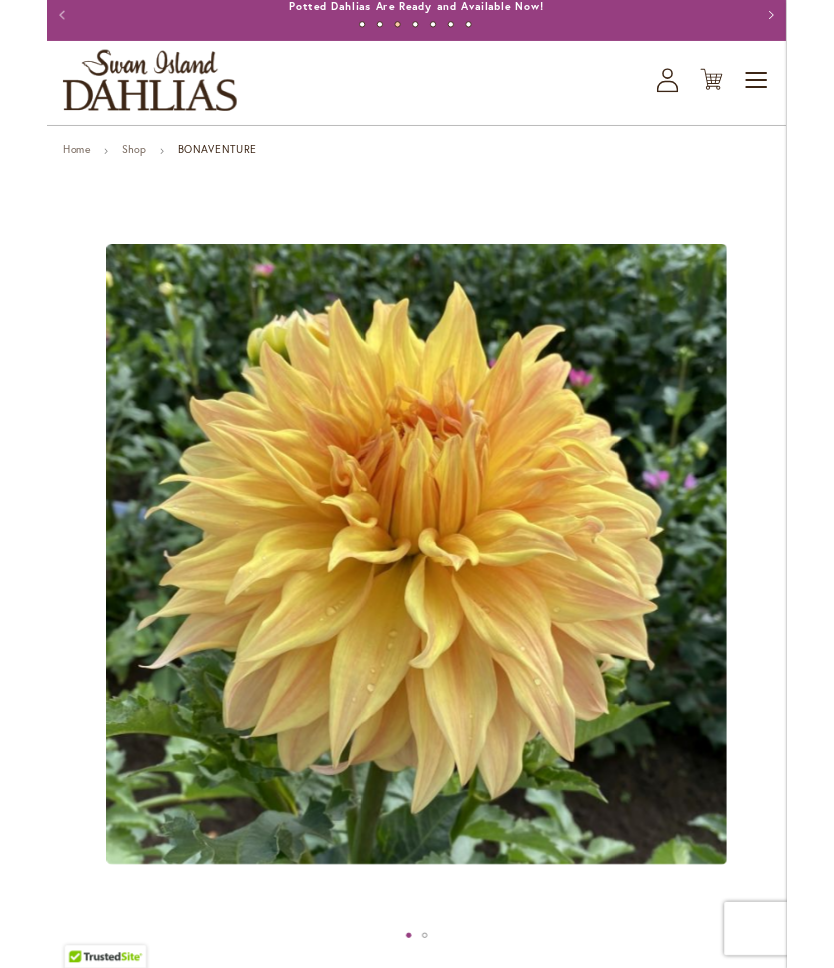 scroll, scrollTop: 0, scrollLeft: 0, axis: both 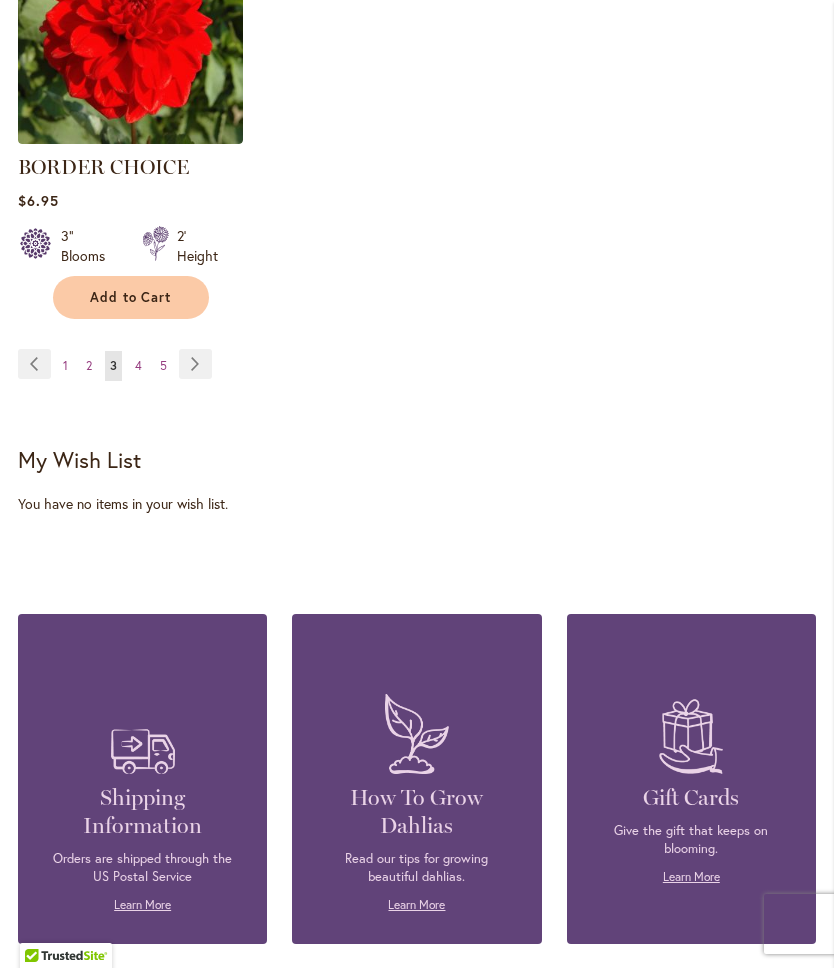 click on "Page
Next" at bounding box center [195, 364] 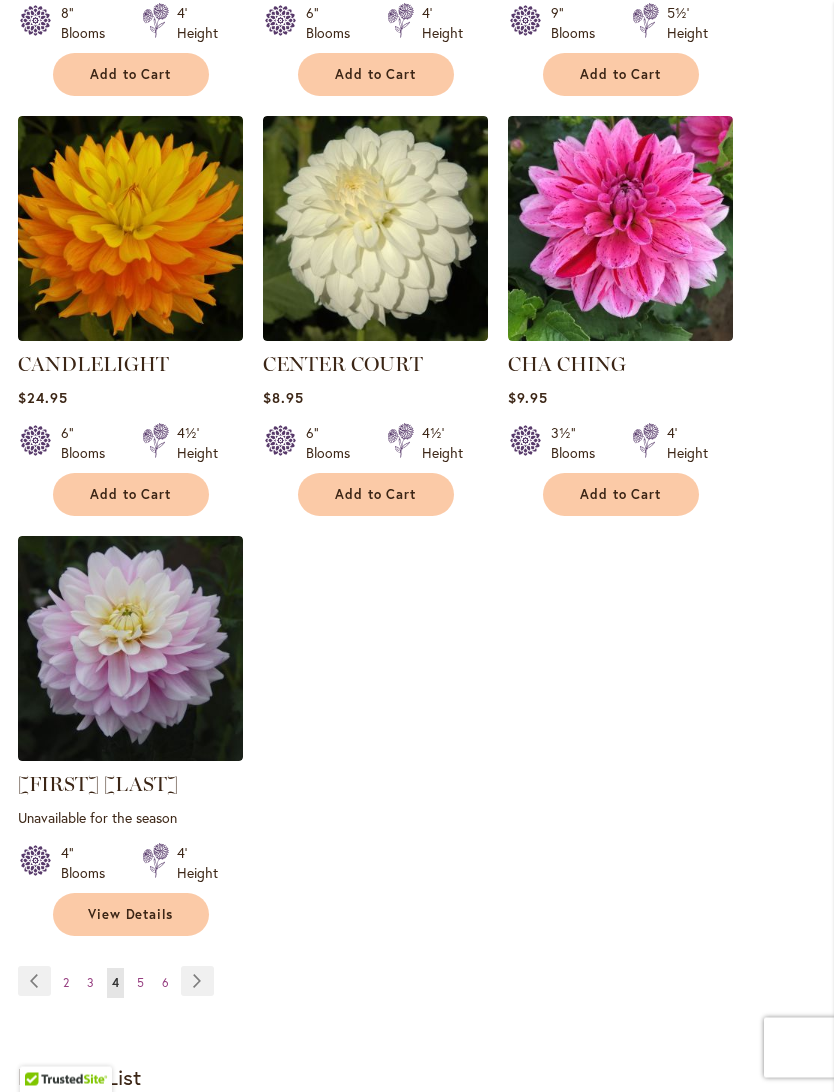 scroll, scrollTop: 2409, scrollLeft: 0, axis: vertical 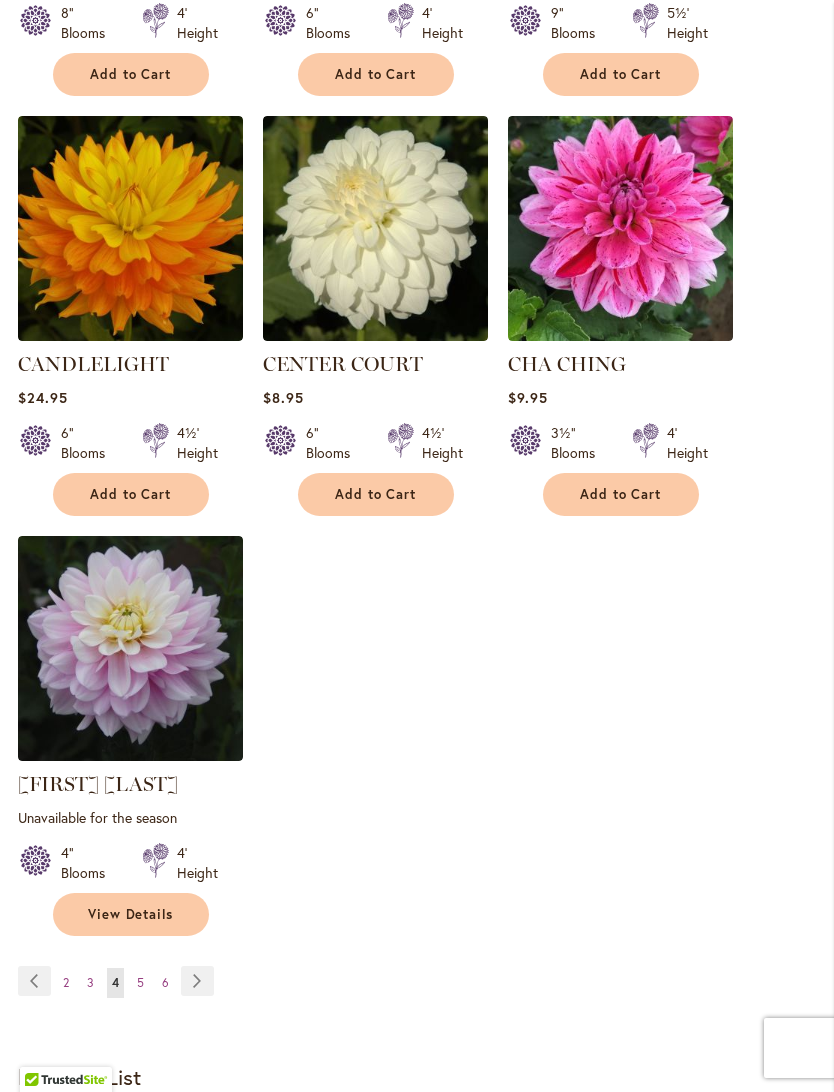 click on "Page
Next" at bounding box center (197, 981) 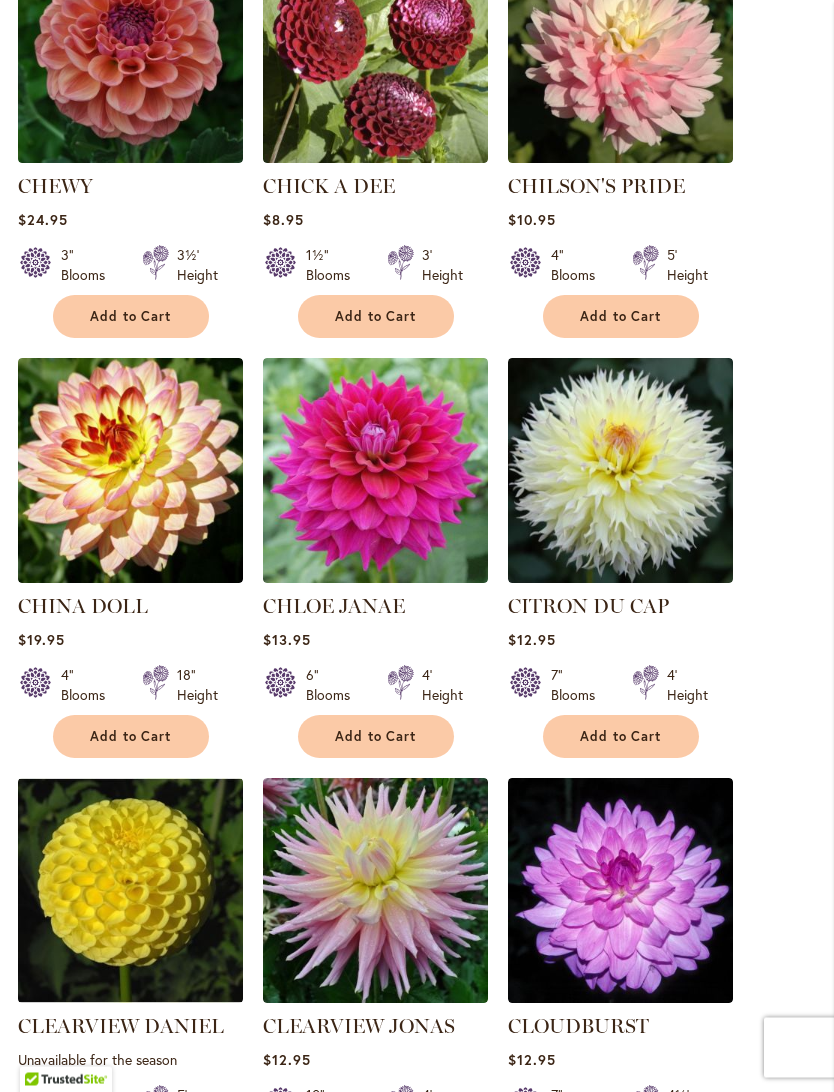 scroll, scrollTop: 1719, scrollLeft: 0, axis: vertical 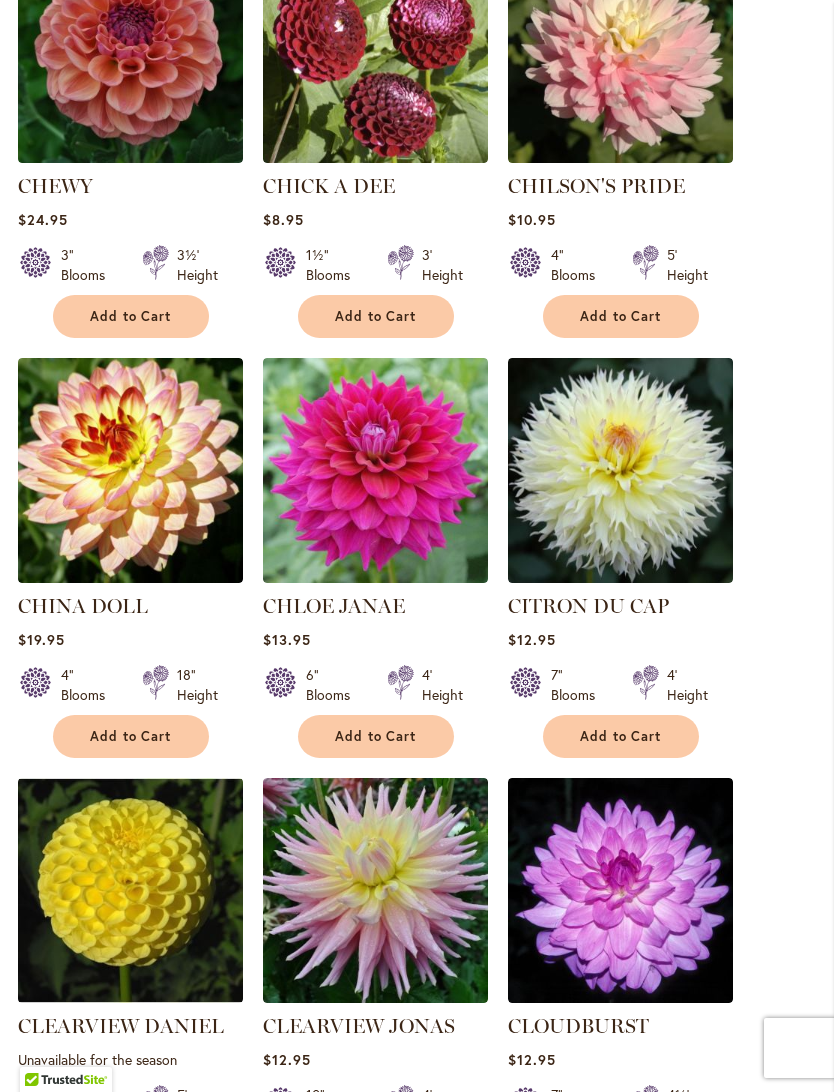 click at bounding box center [620, 470] 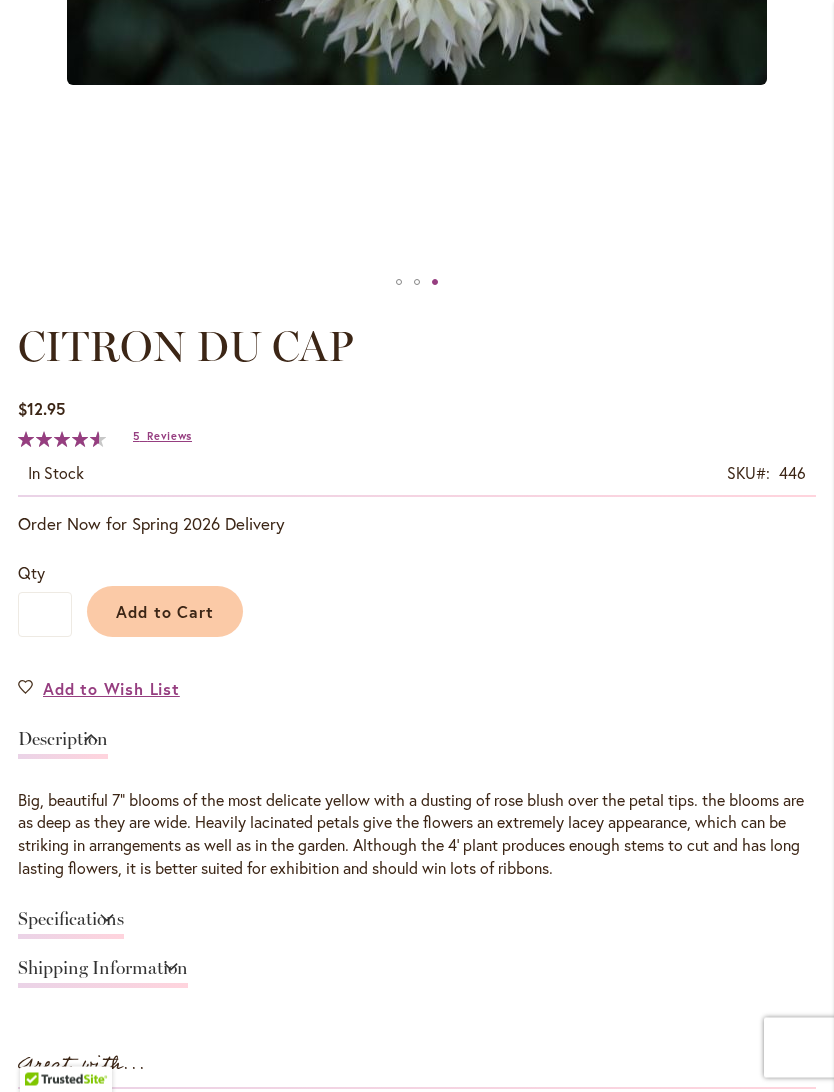 scroll, scrollTop: 827, scrollLeft: 0, axis: vertical 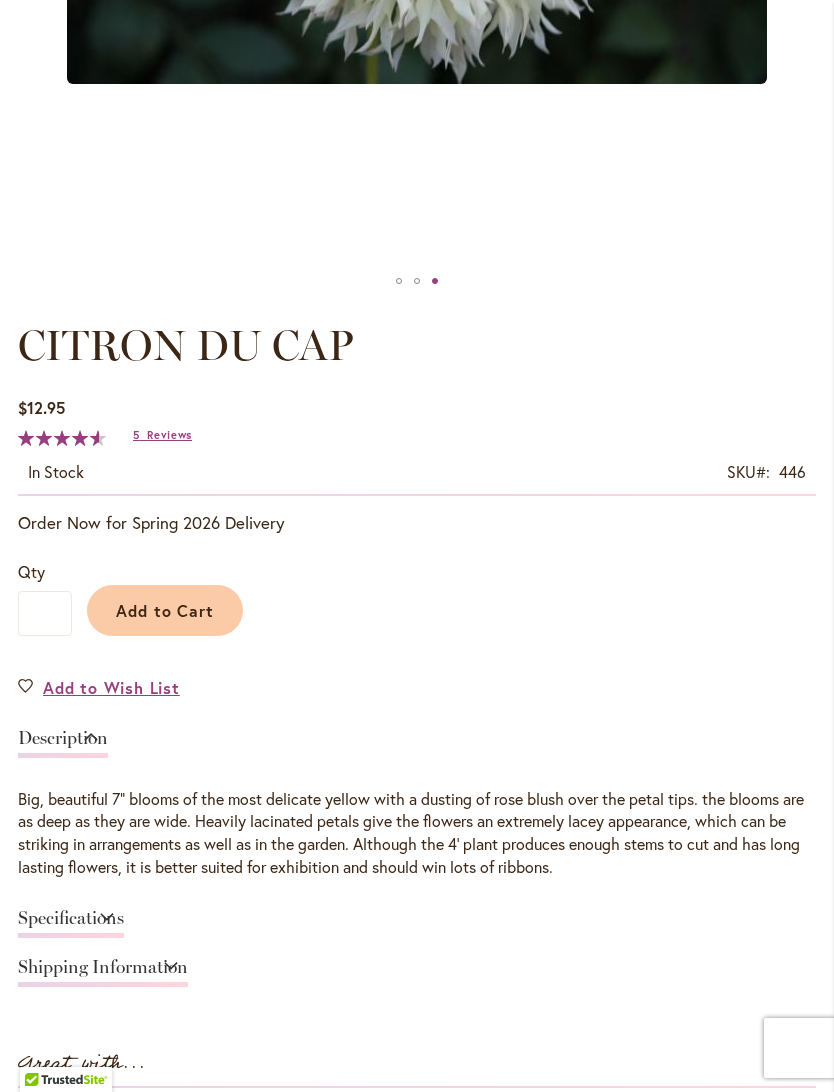 click on "Specifications" at bounding box center (71, 923) 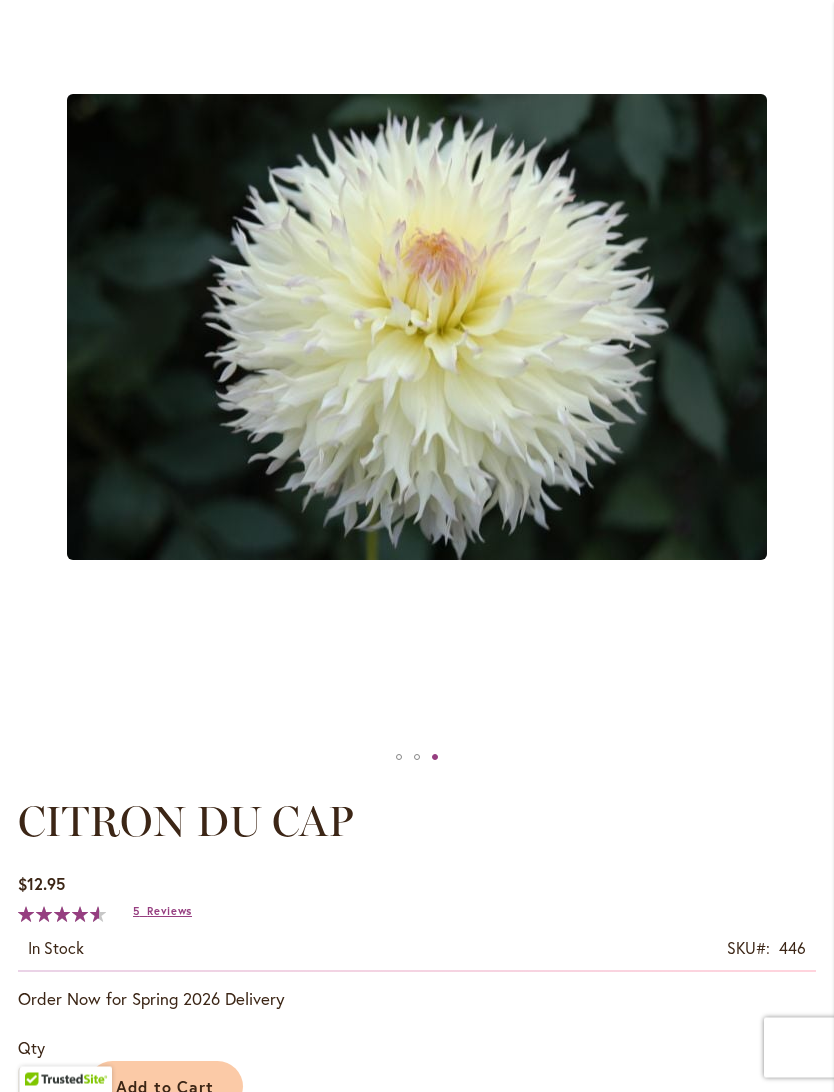 scroll, scrollTop: 351, scrollLeft: 0, axis: vertical 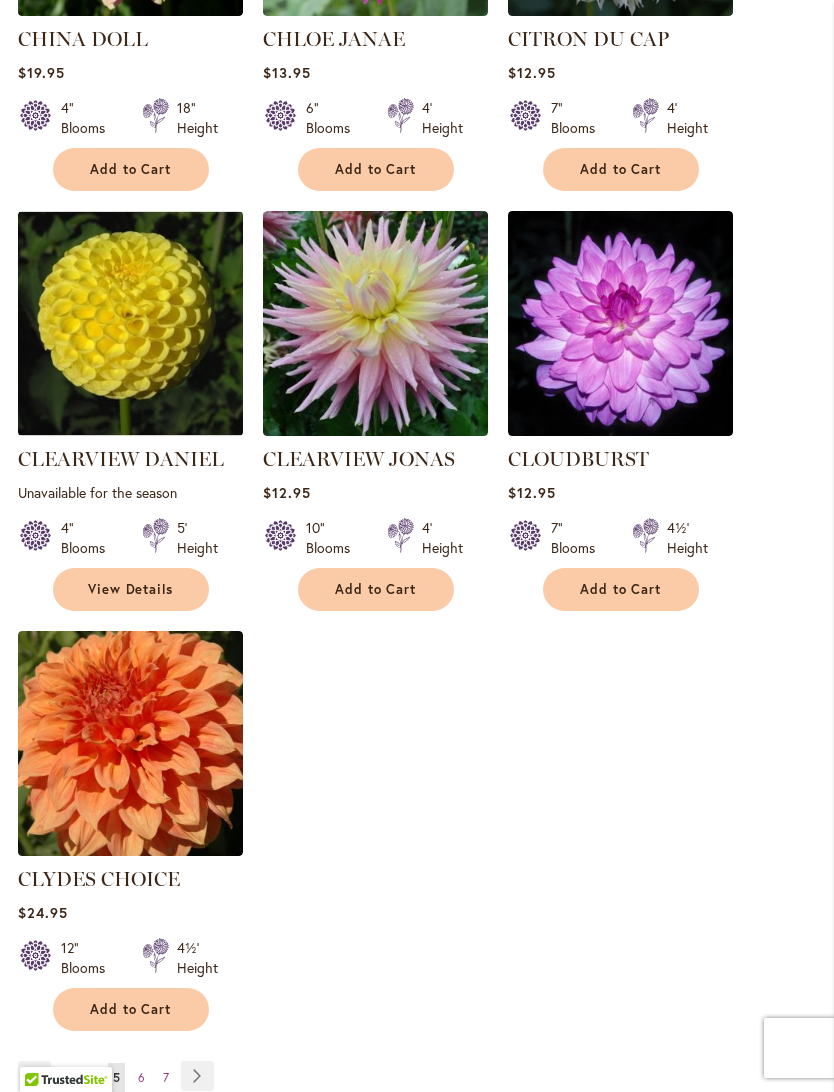 click at bounding box center [130, 743] 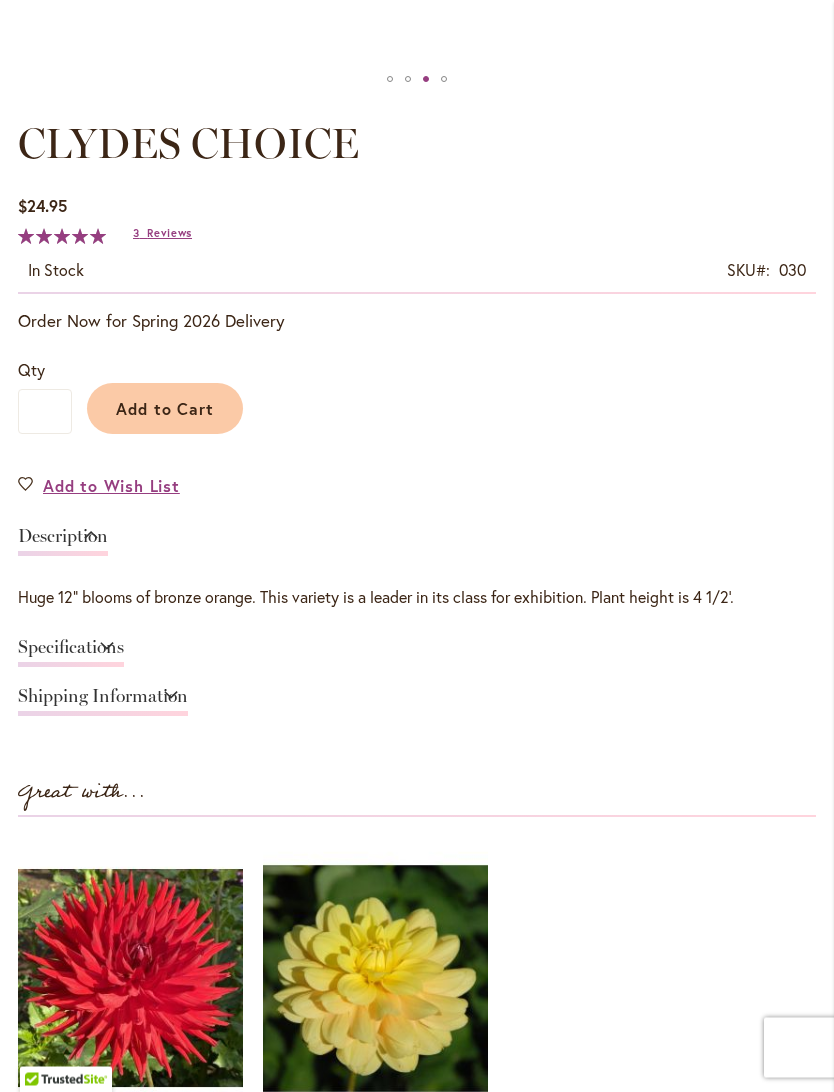scroll, scrollTop: 1029, scrollLeft: 0, axis: vertical 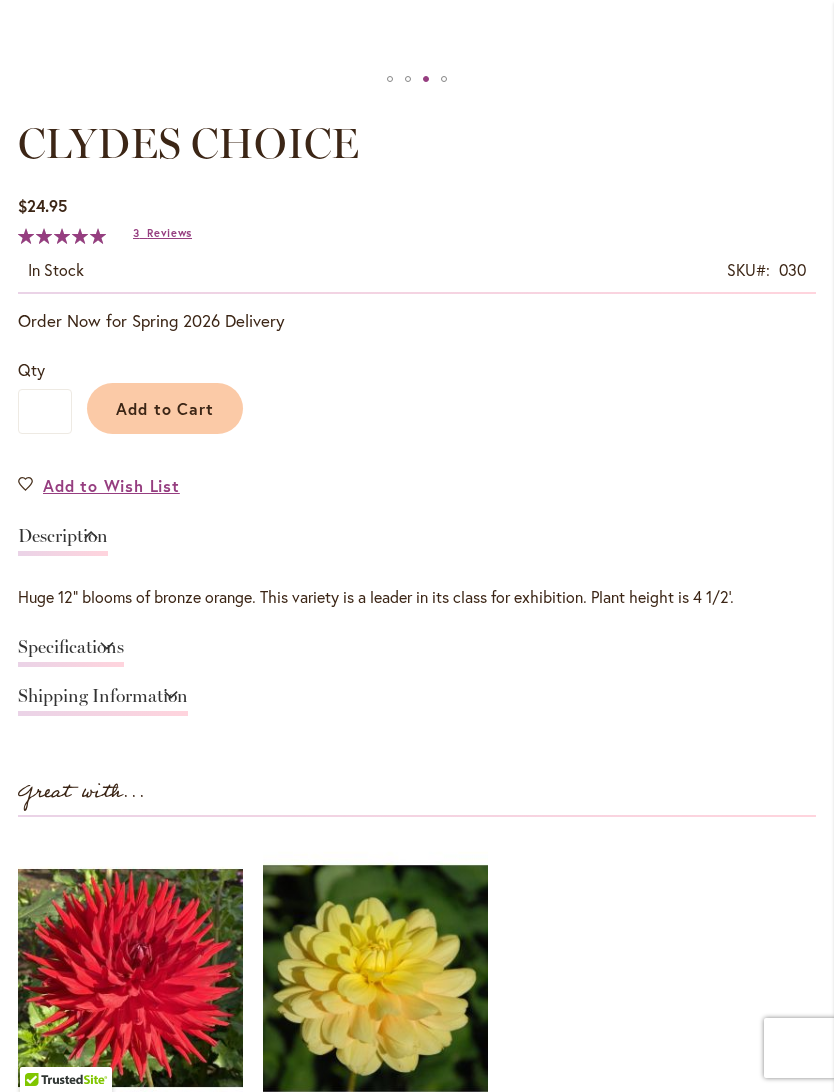 click on "Specifications" at bounding box center [71, 652] 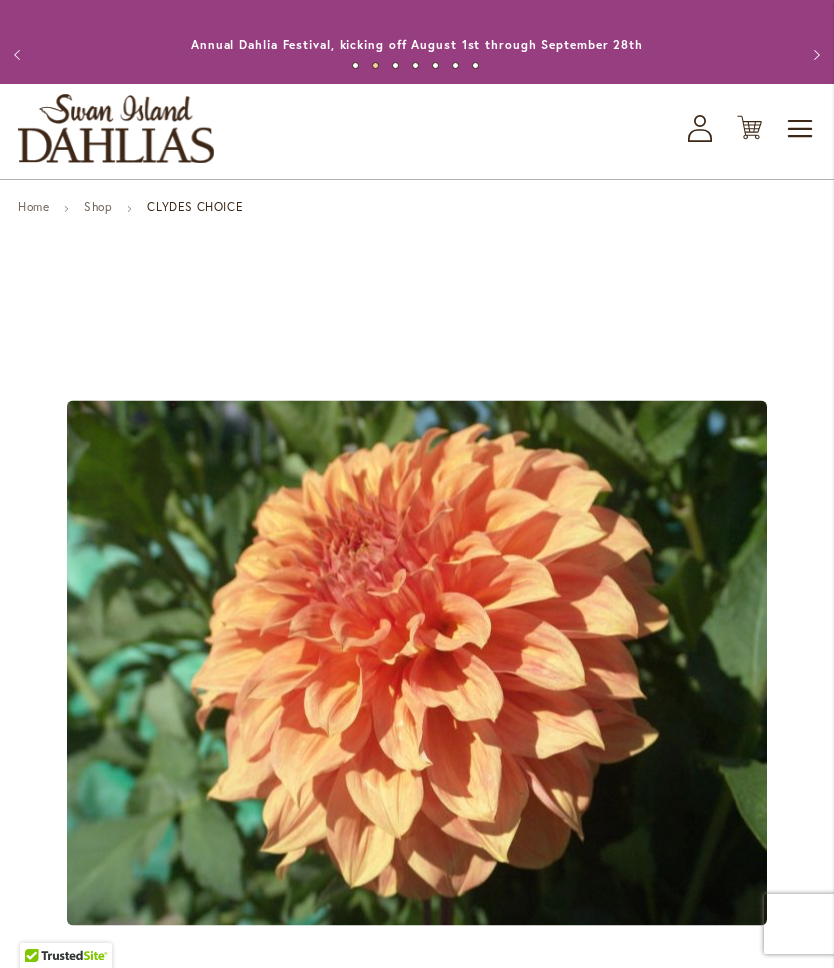 scroll, scrollTop: 13, scrollLeft: 0, axis: vertical 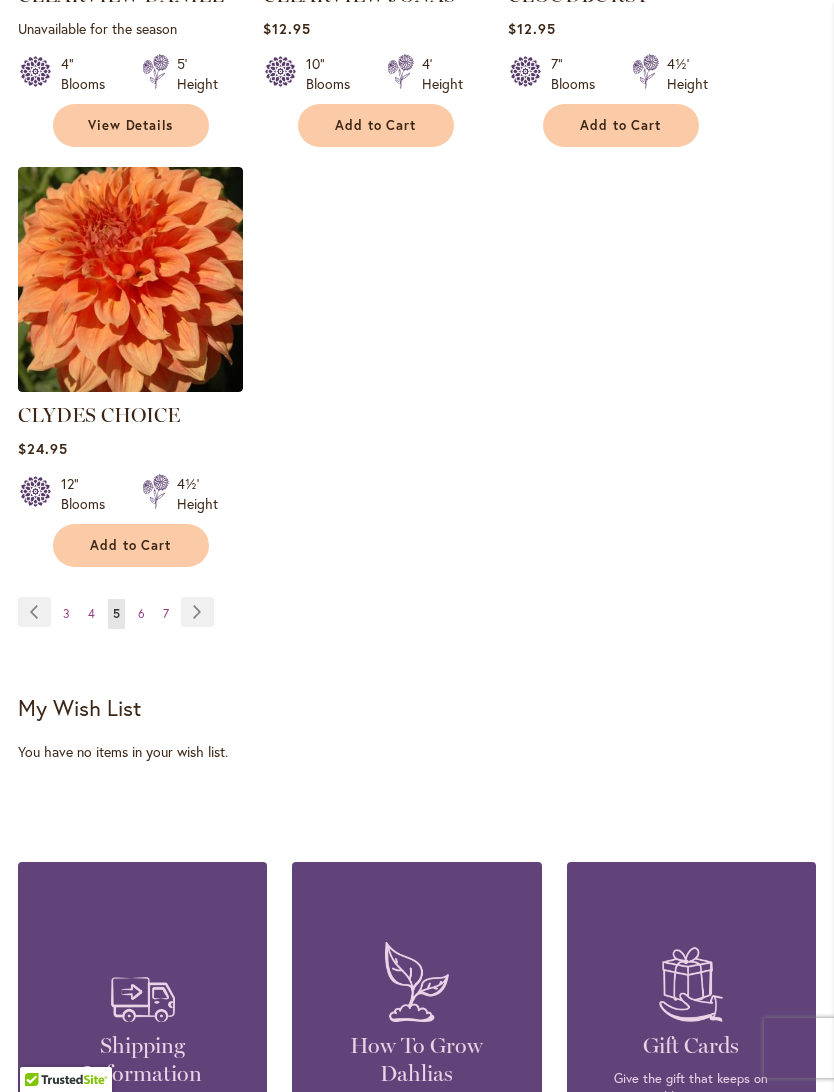 click on "Page
Next" at bounding box center (197, 612) 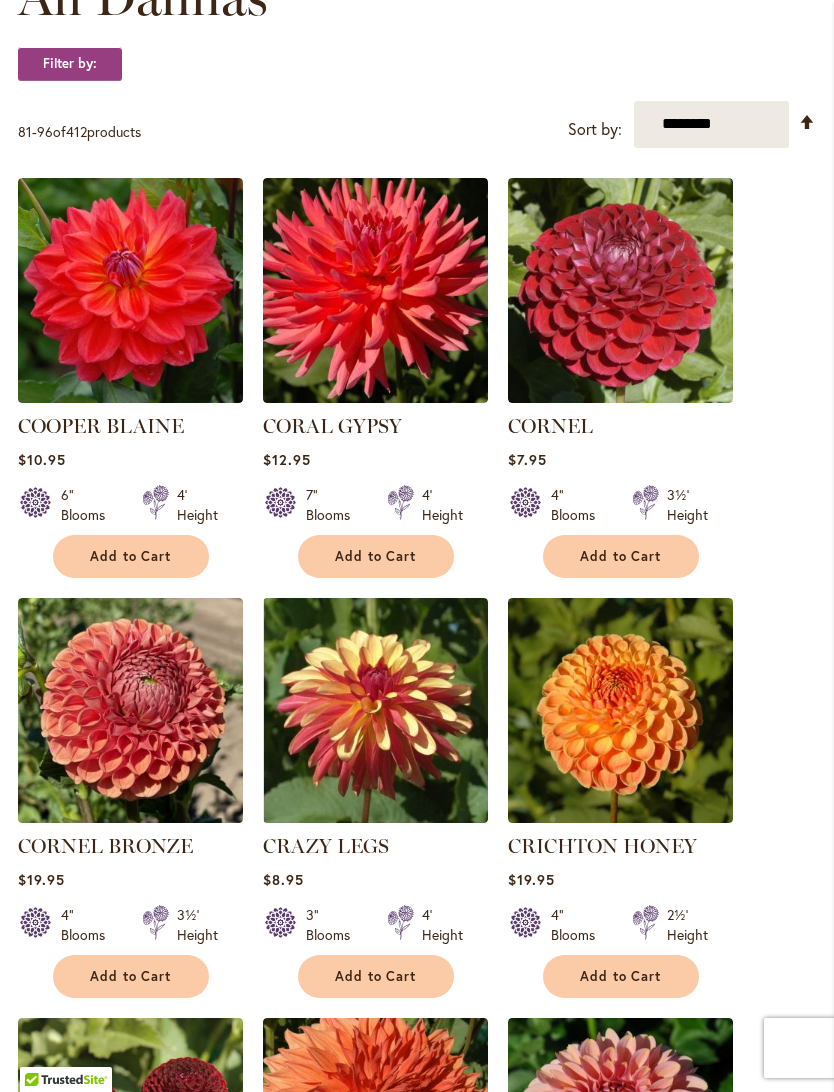 scroll, scrollTop: 640, scrollLeft: 0, axis: vertical 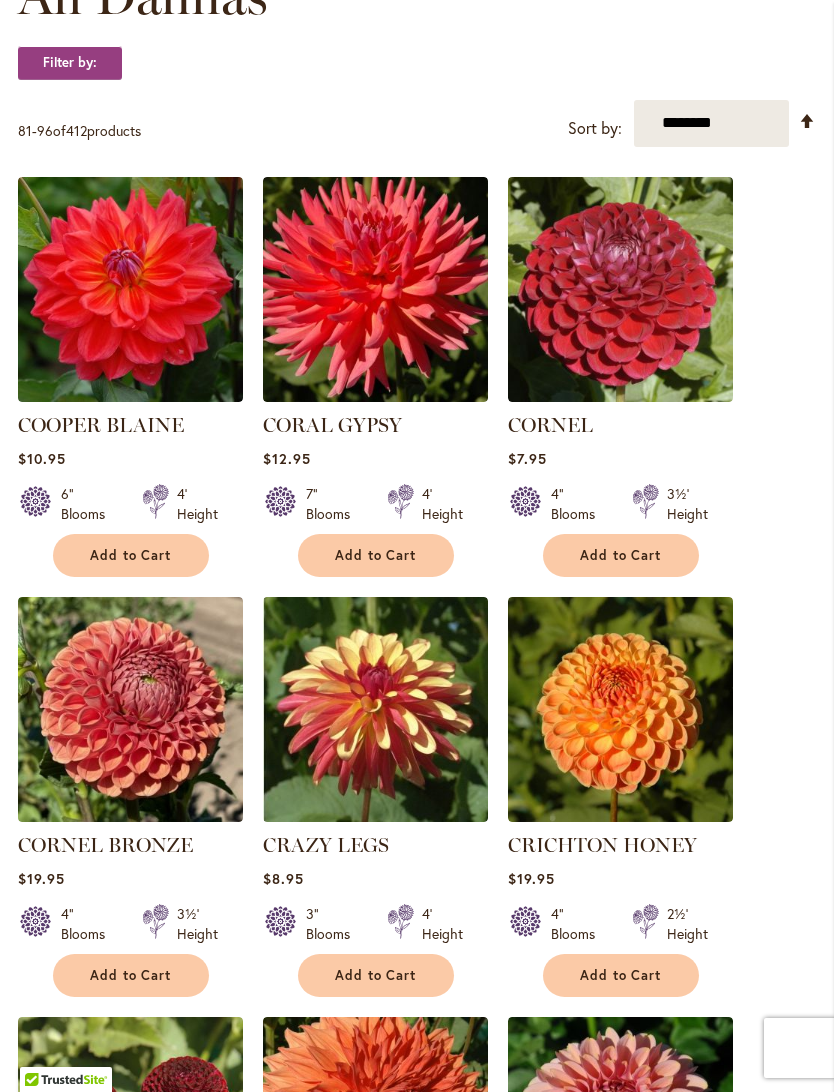 click at bounding box center [620, 709] 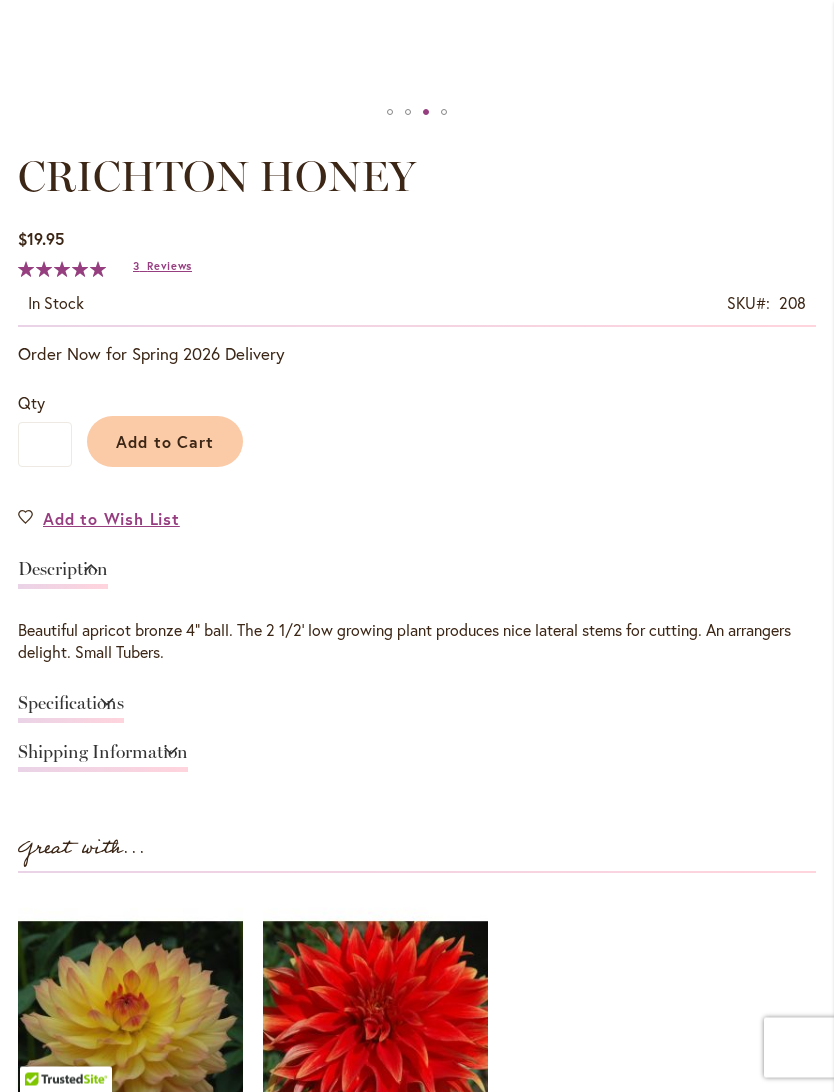 scroll, scrollTop: 997, scrollLeft: 0, axis: vertical 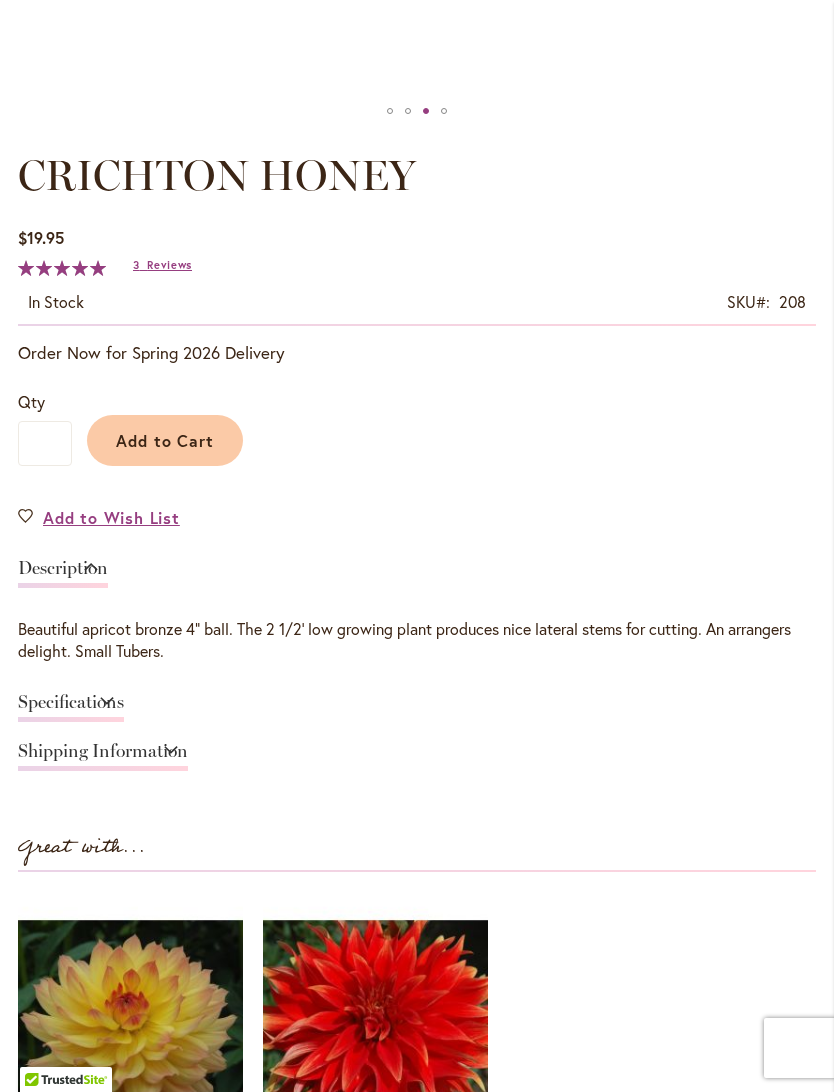 click on "Specifications" at bounding box center [71, 707] 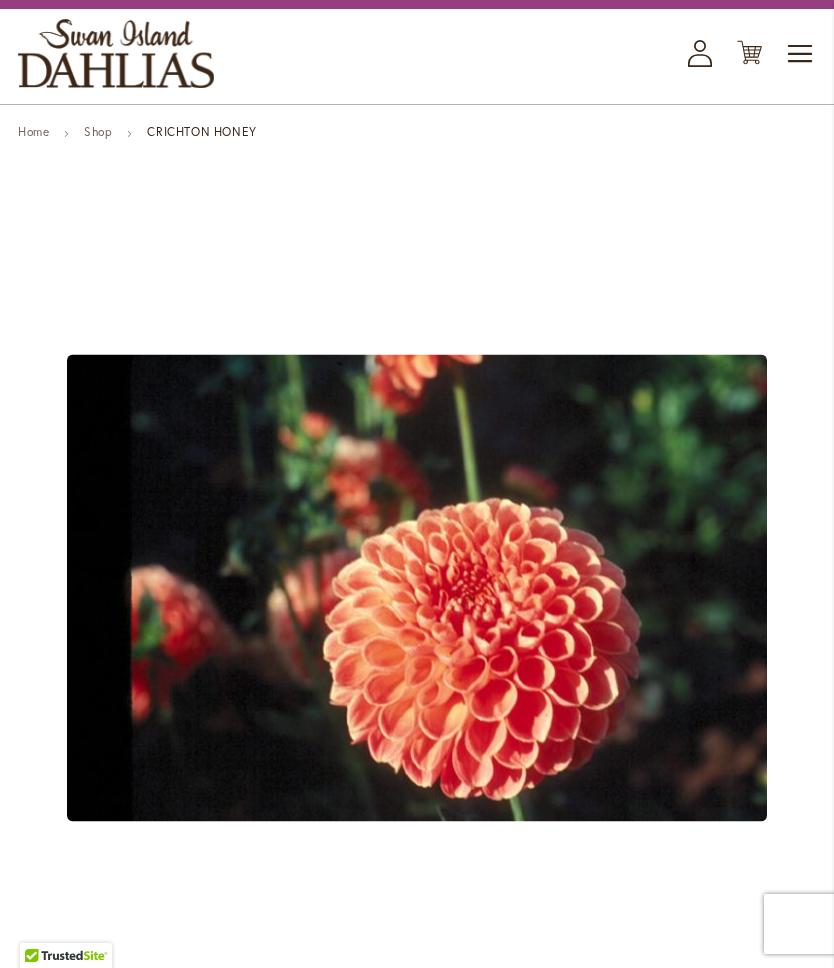 scroll, scrollTop: 0, scrollLeft: 0, axis: both 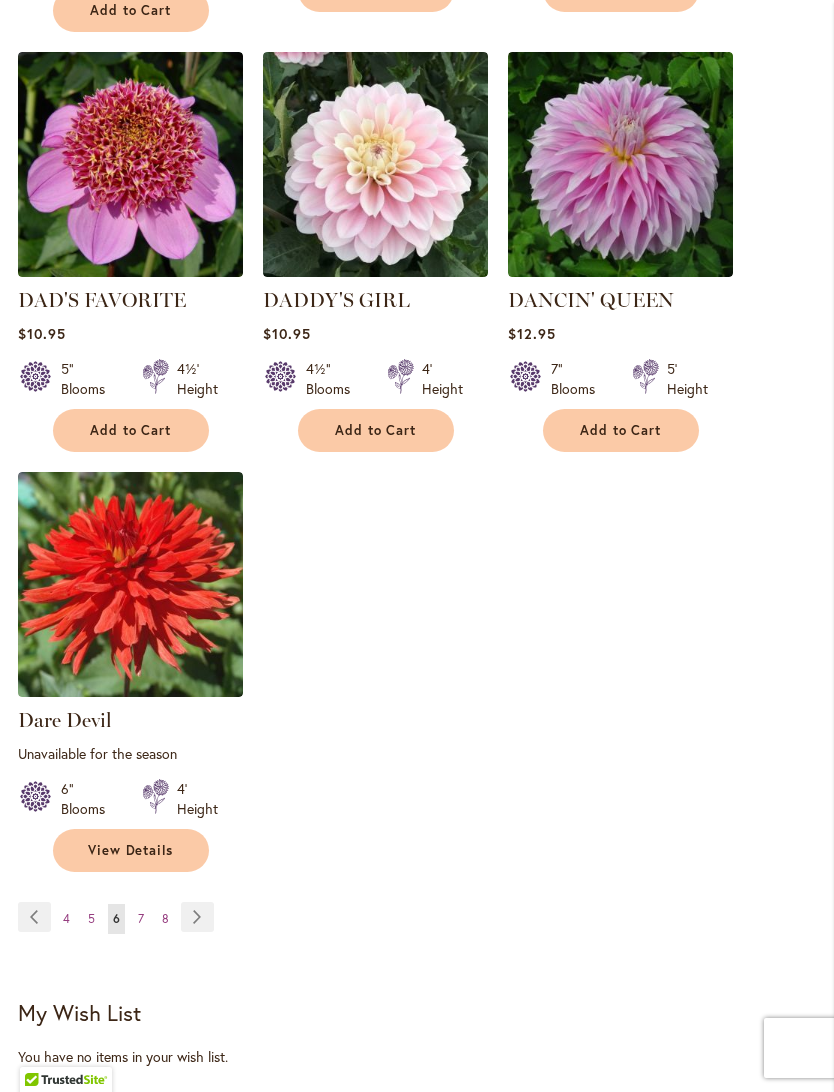 click on "Page
Next" at bounding box center (197, 917) 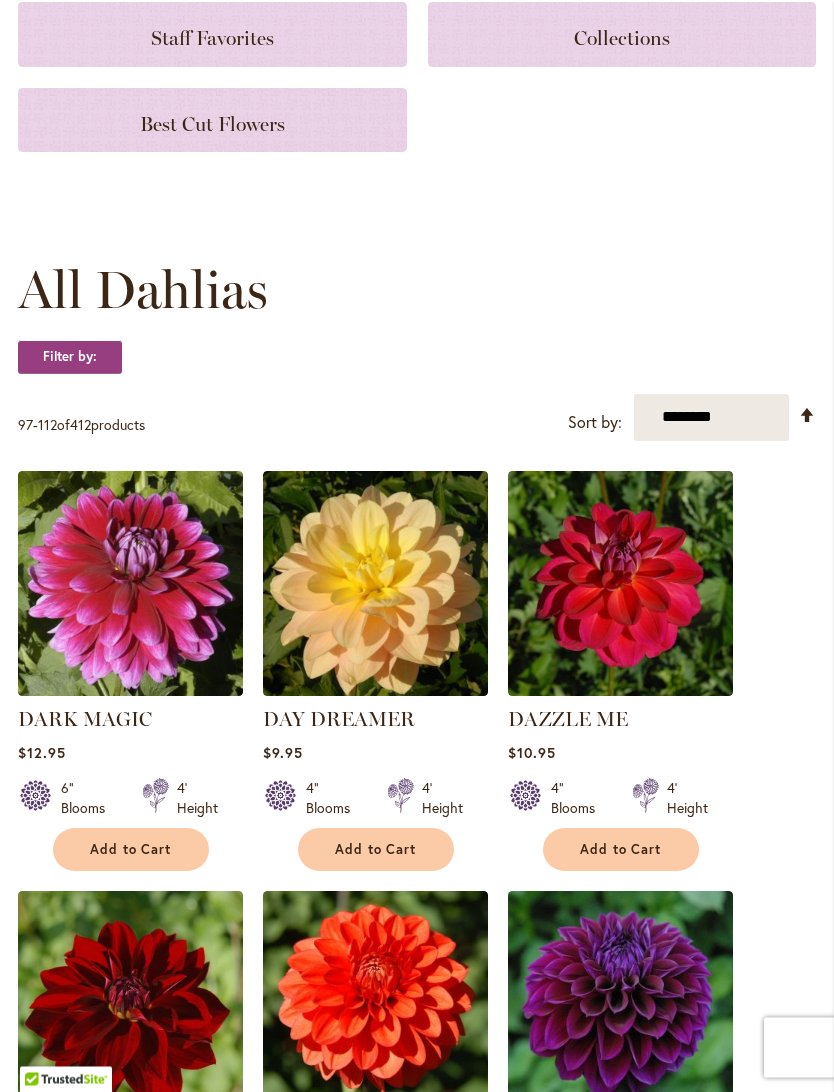 scroll, scrollTop: 347, scrollLeft: 0, axis: vertical 